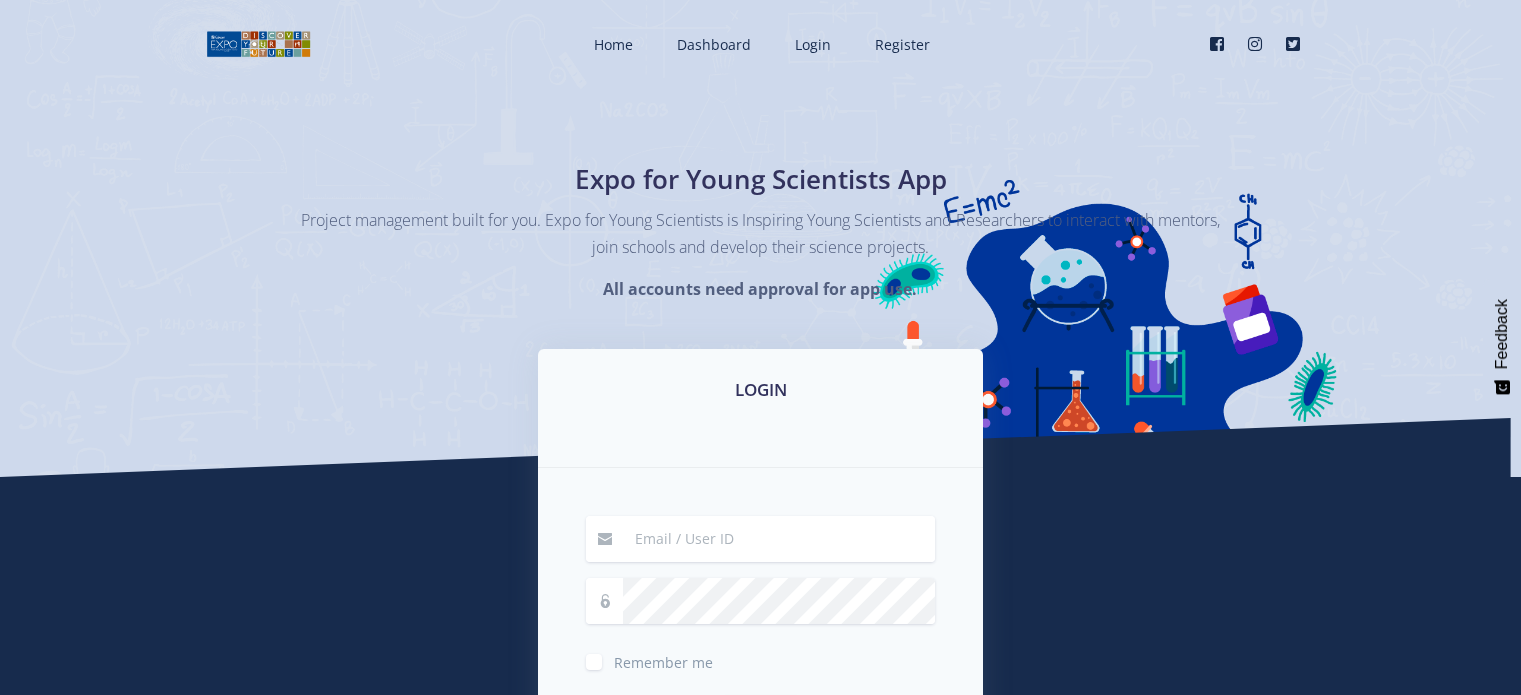 scroll, scrollTop: 0, scrollLeft: 0, axis: both 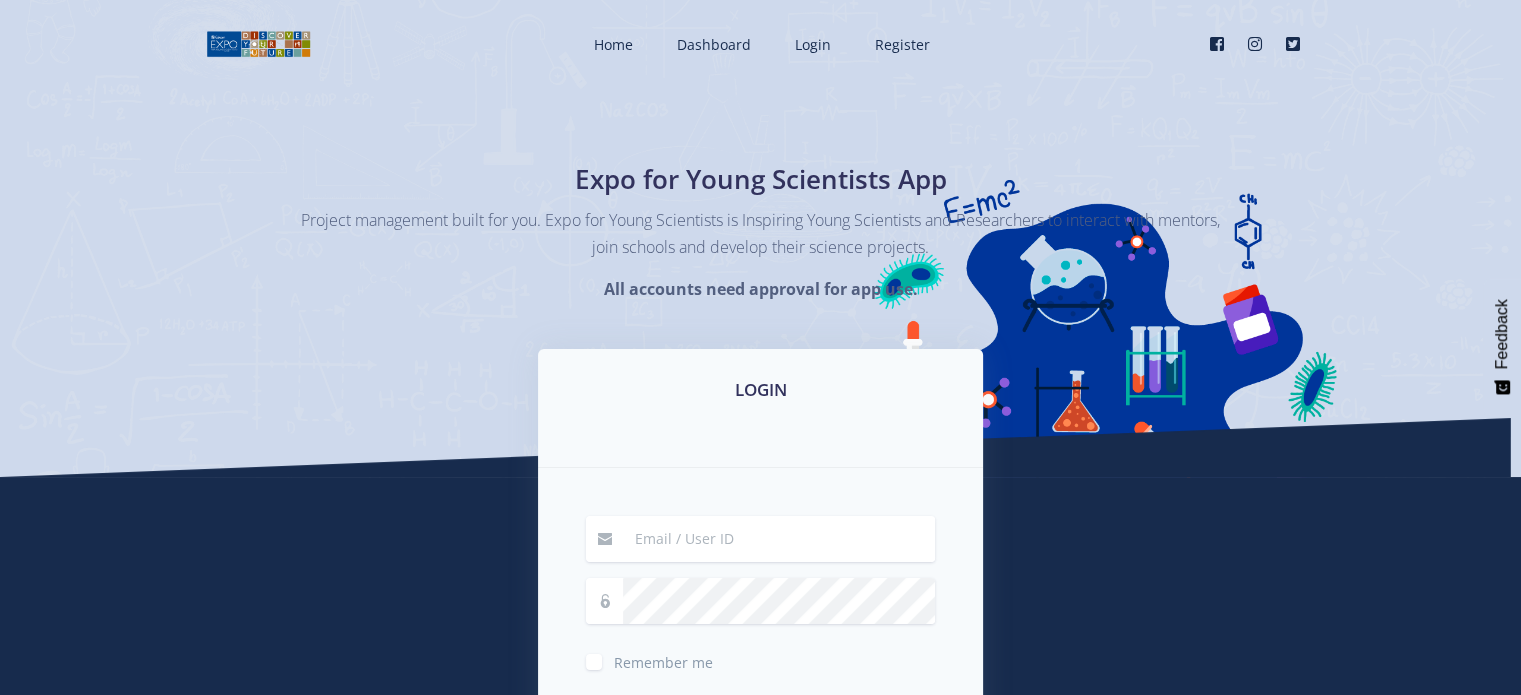 type on "CATTEUBES@GMAIL.COM" 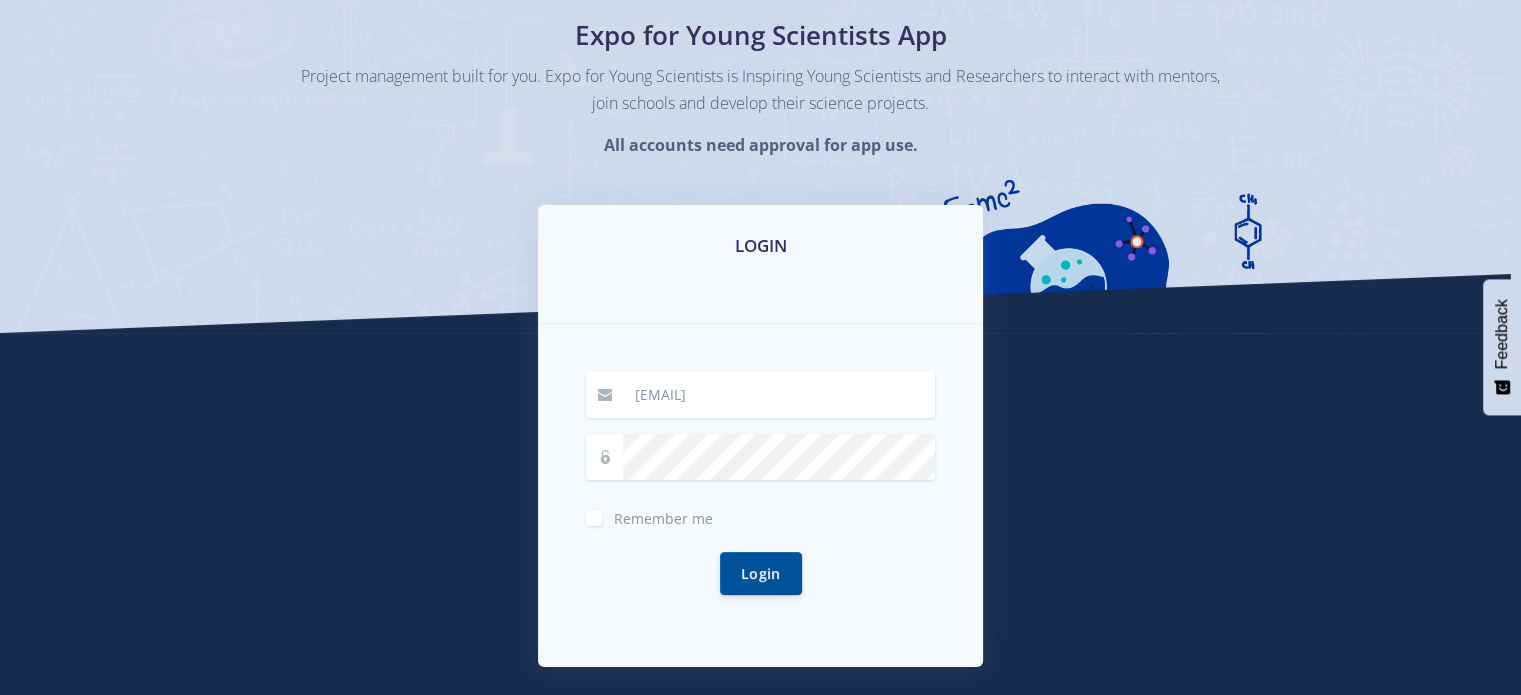 scroll, scrollTop: 148, scrollLeft: 0, axis: vertical 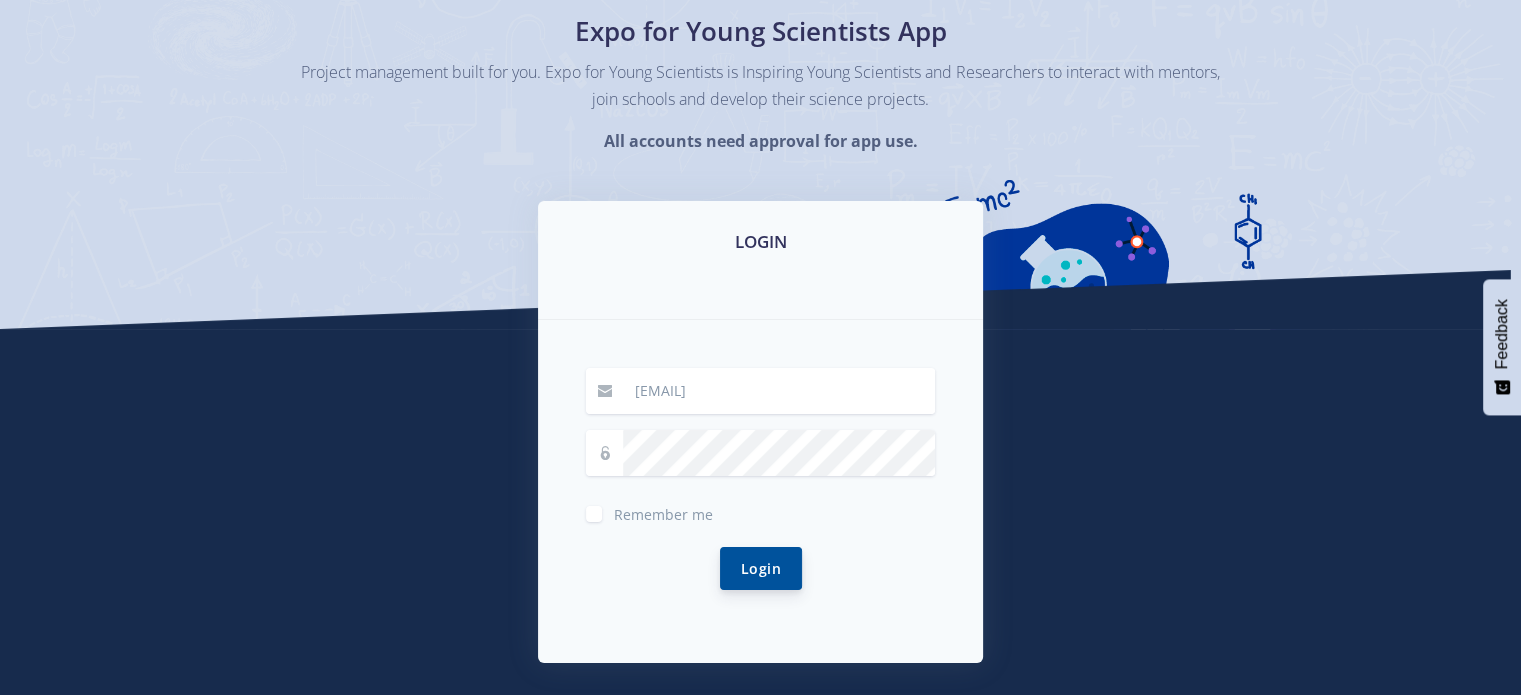 click on "Login" at bounding box center (761, 568) 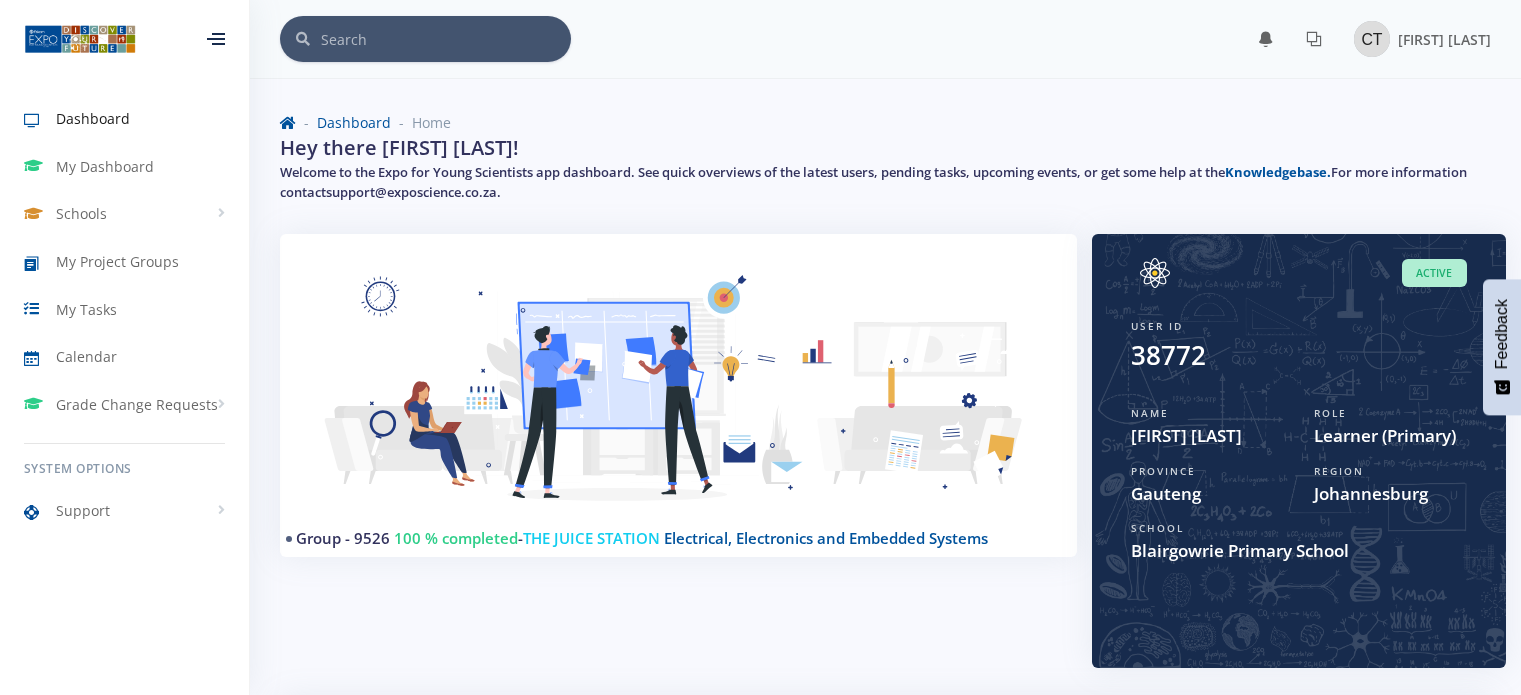 scroll, scrollTop: 0, scrollLeft: 0, axis: both 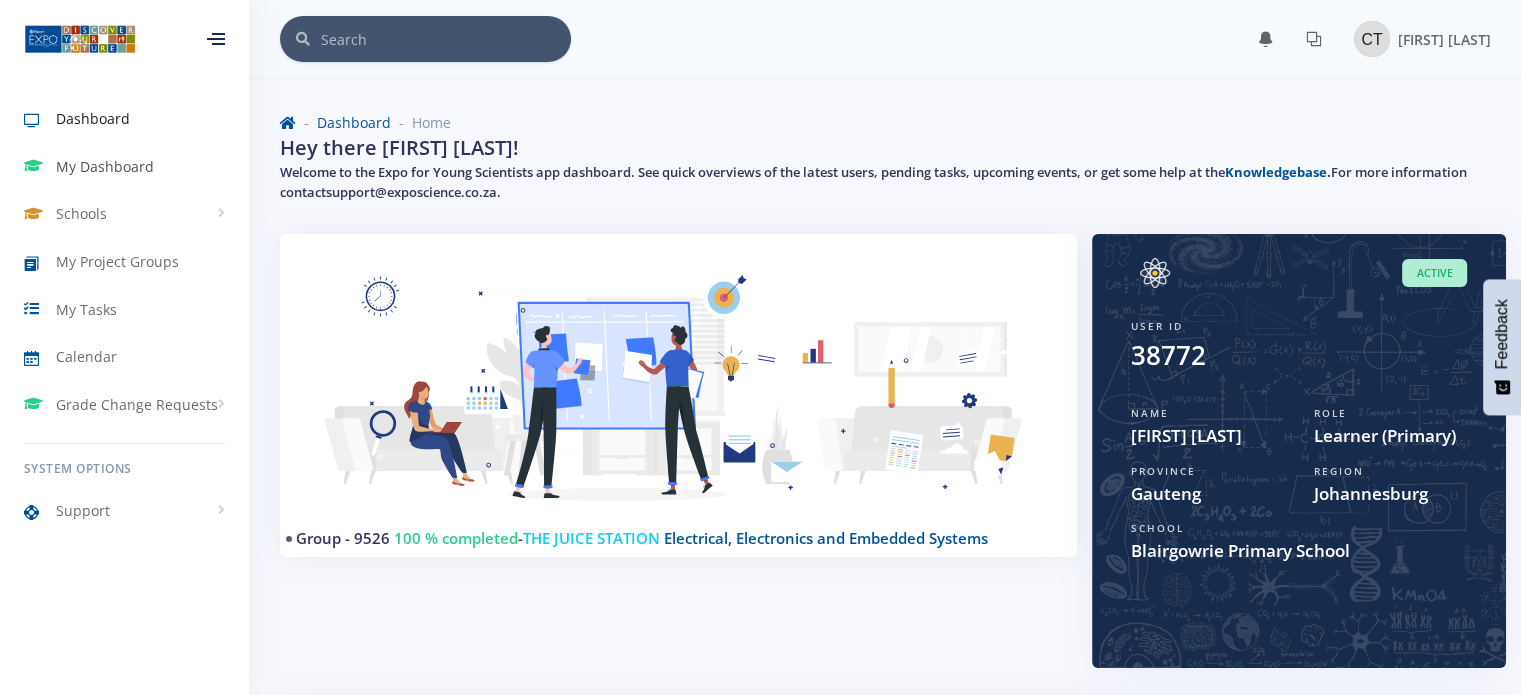 click on "My Dashboard" at bounding box center (124, 167) 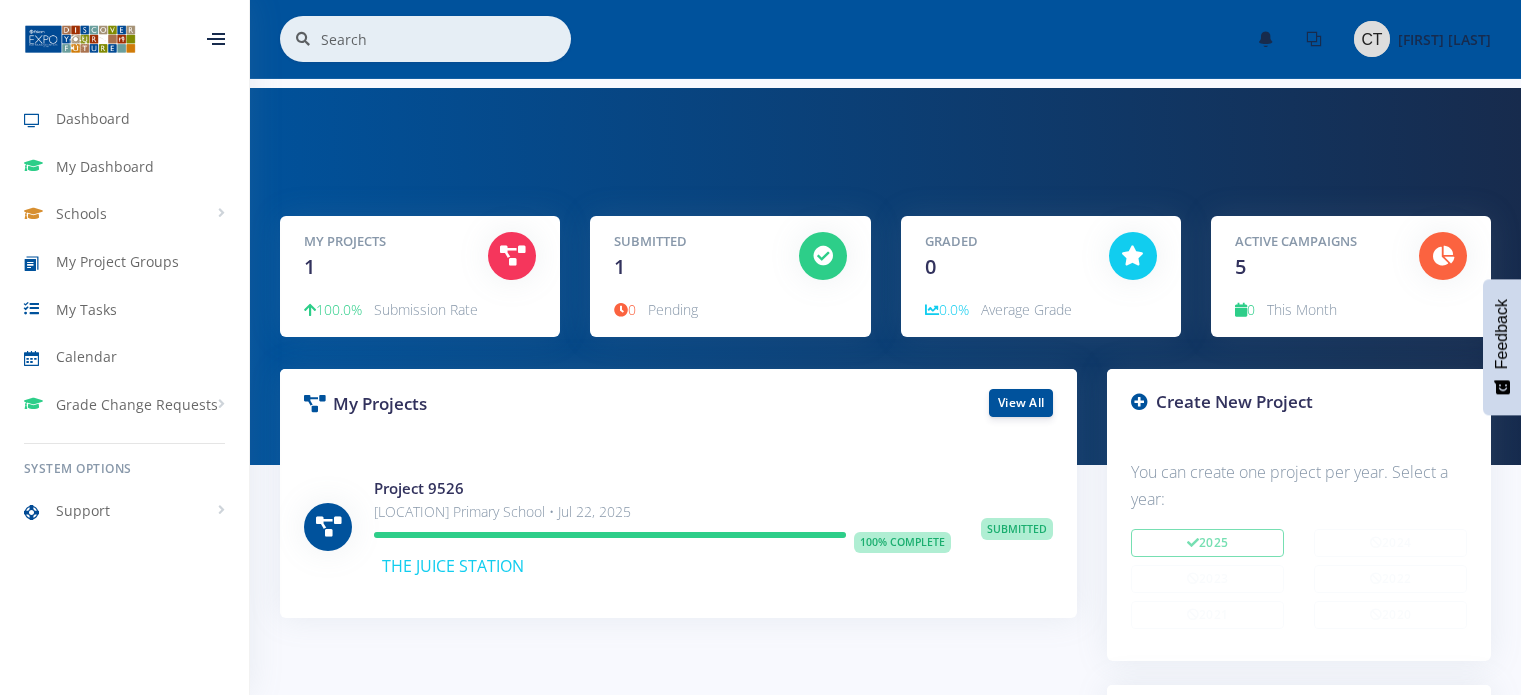 scroll, scrollTop: 0, scrollLeft: 0, axis: both 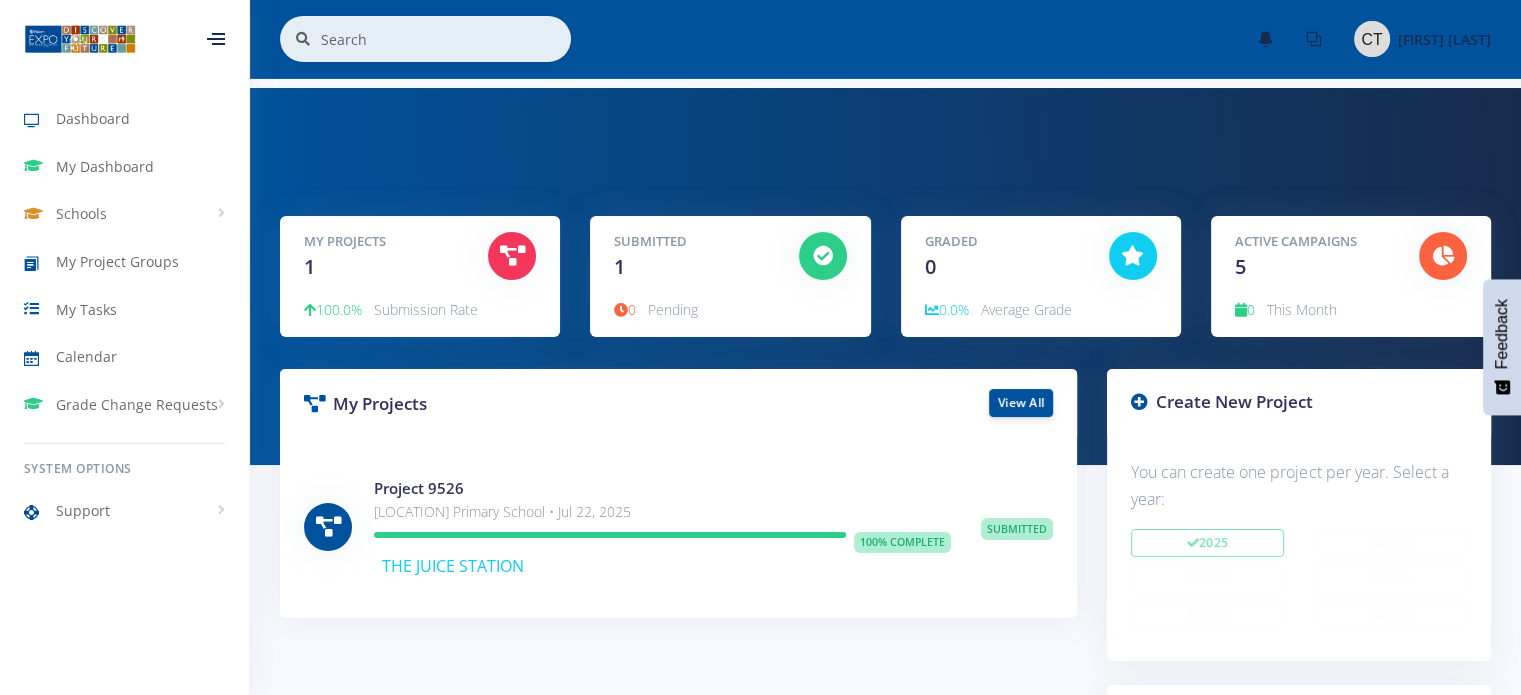 click at bounding box center (1132, 256) 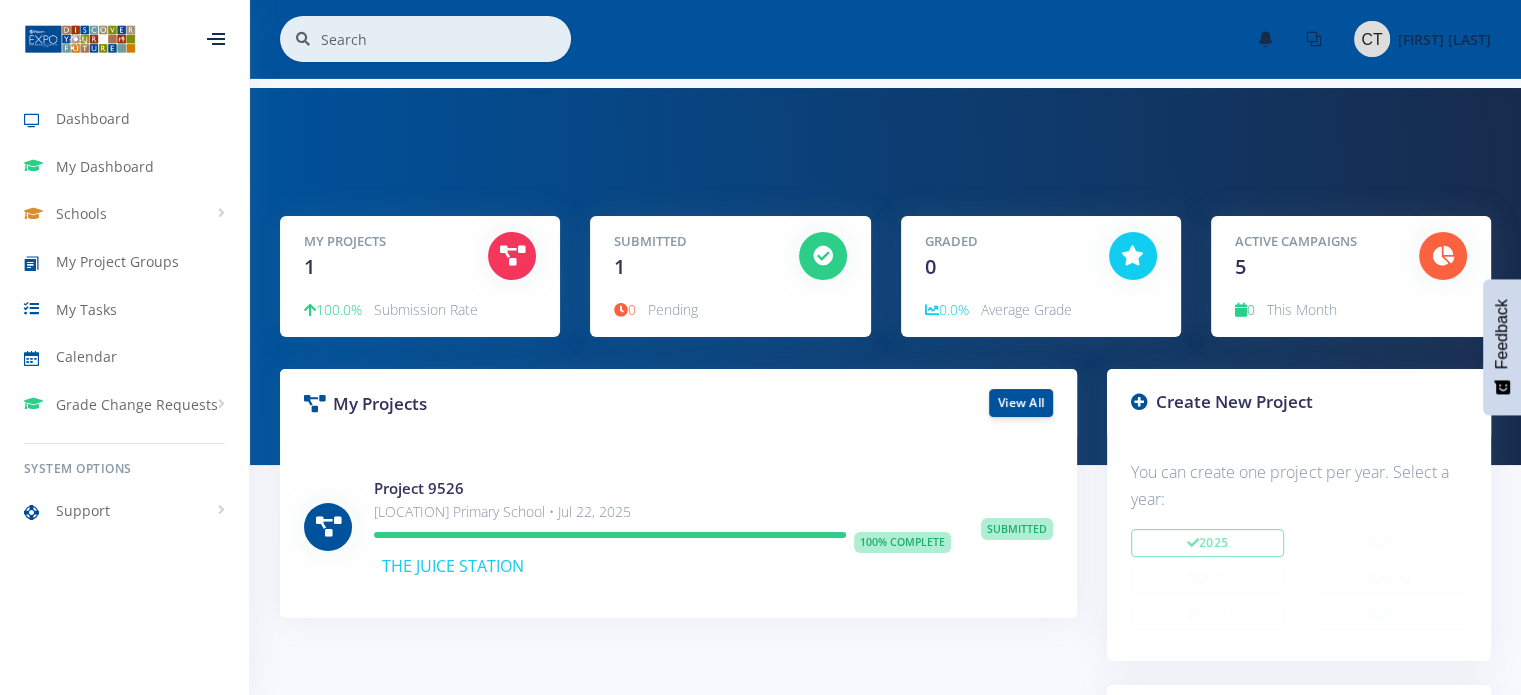 click on "Active Campaigns
5" at bounding box center (1312, 257) 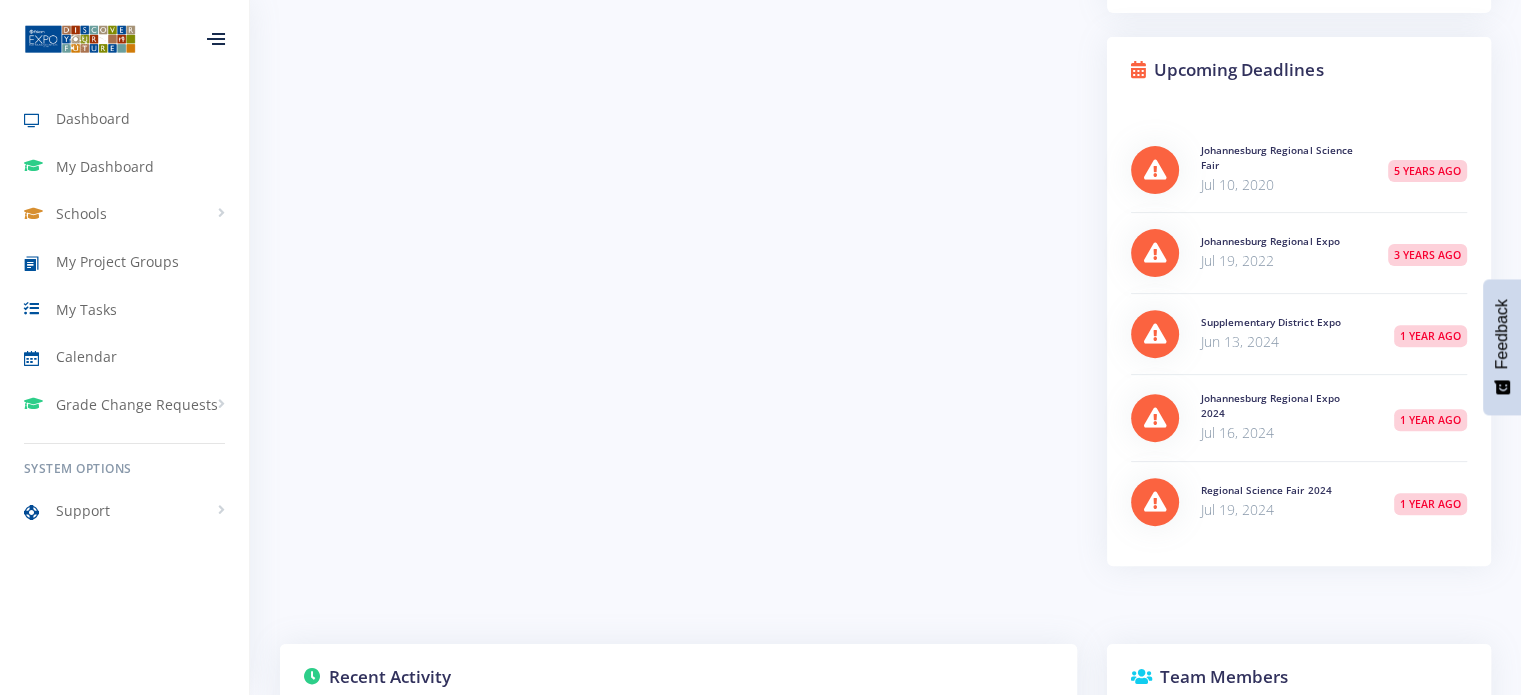 scroll, scrollTop: 651, scrollLeft: 0, axis: vertical 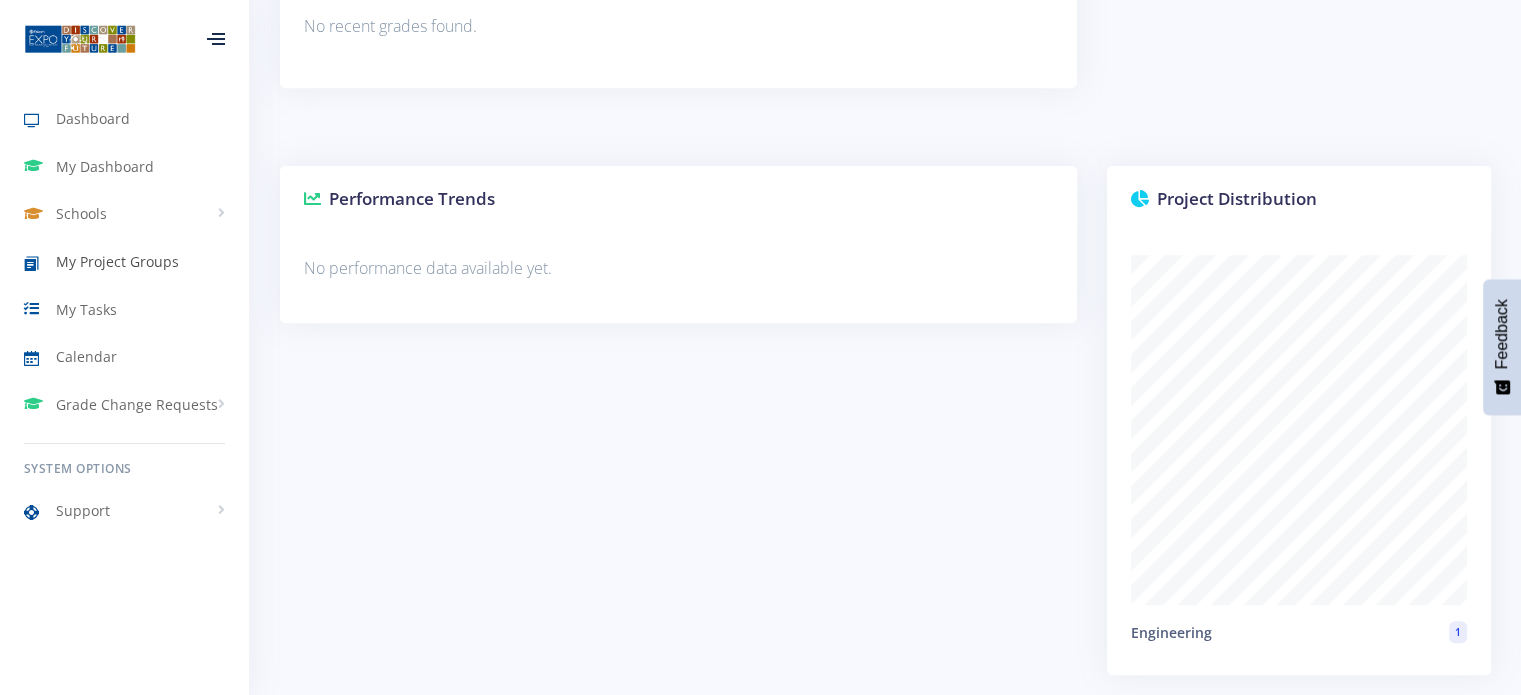 click on "My Project Groups" at bounding box center [117, 261] 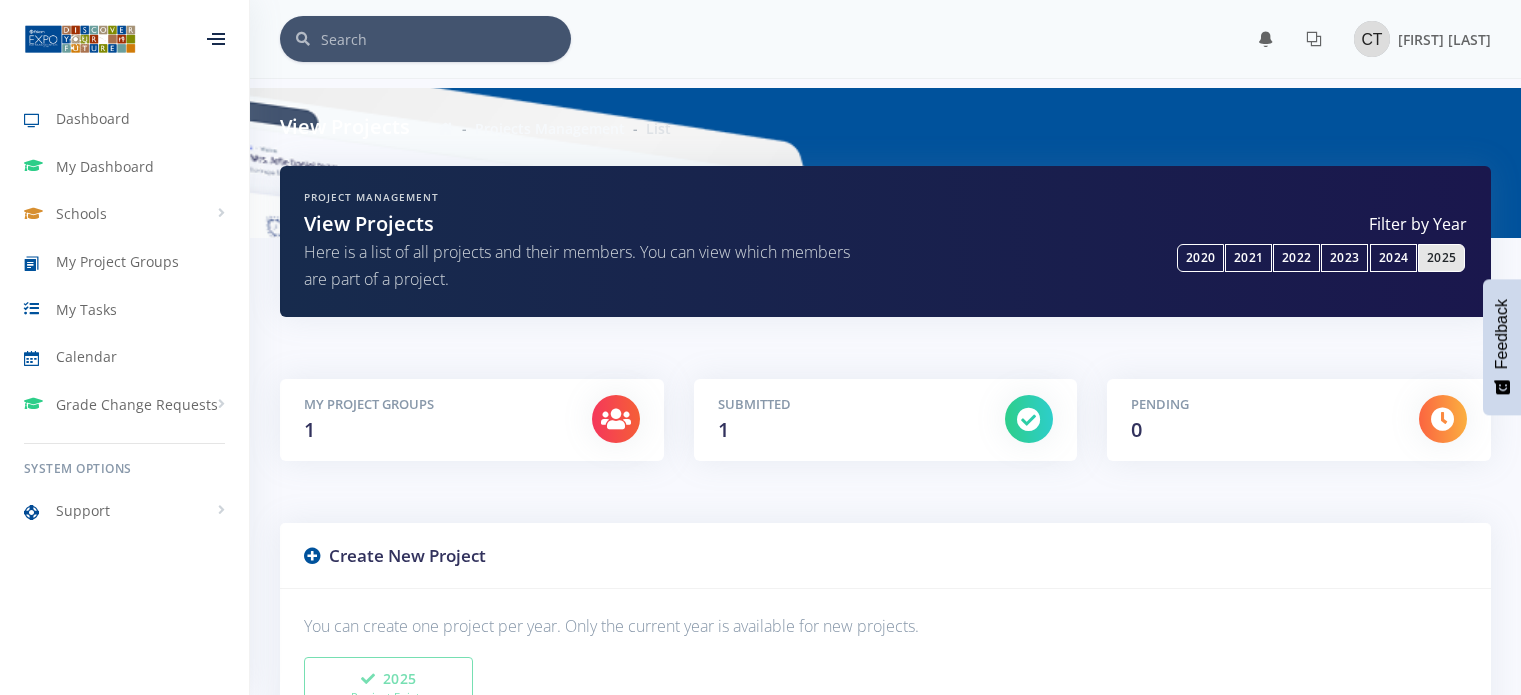 scroll, scrollTop: 0, scrollLeft: 0, axis: both 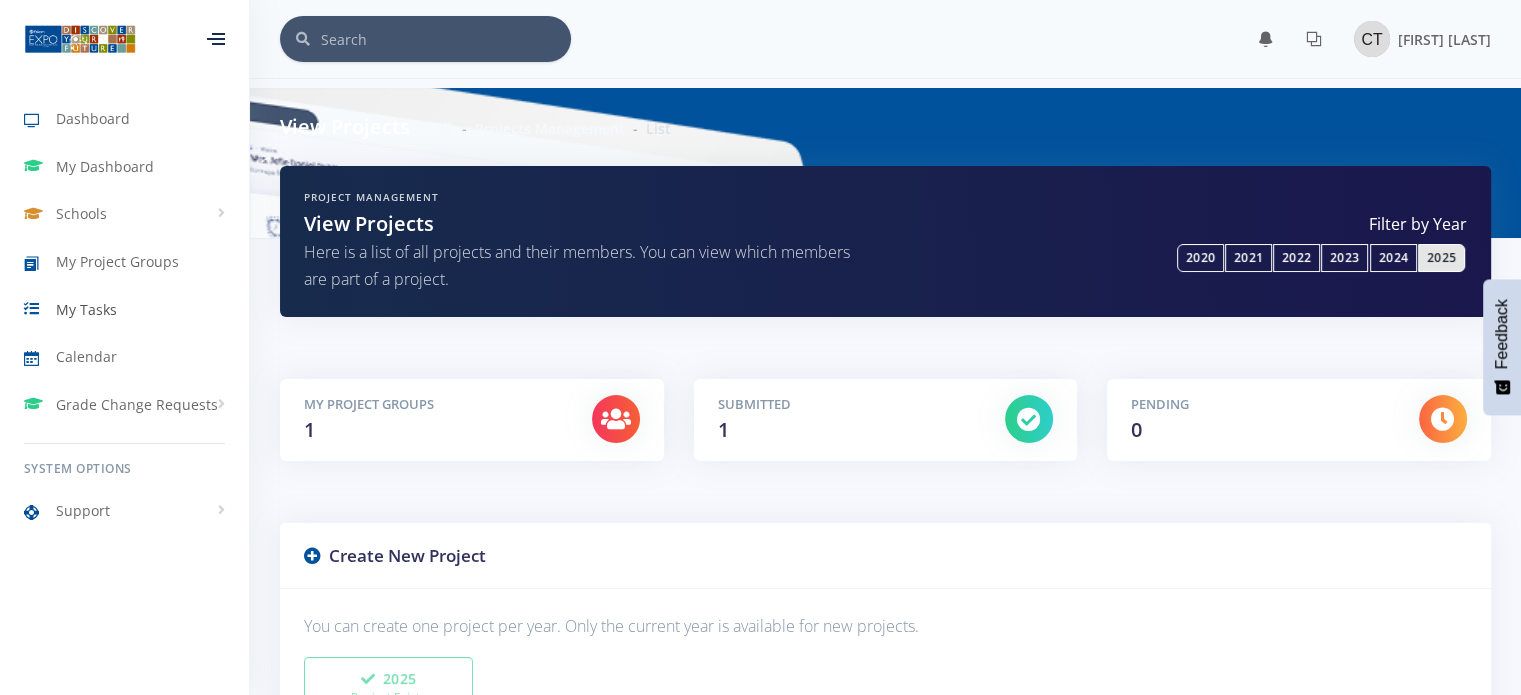 click on "My Tasks" at bounding box center [86, 309] 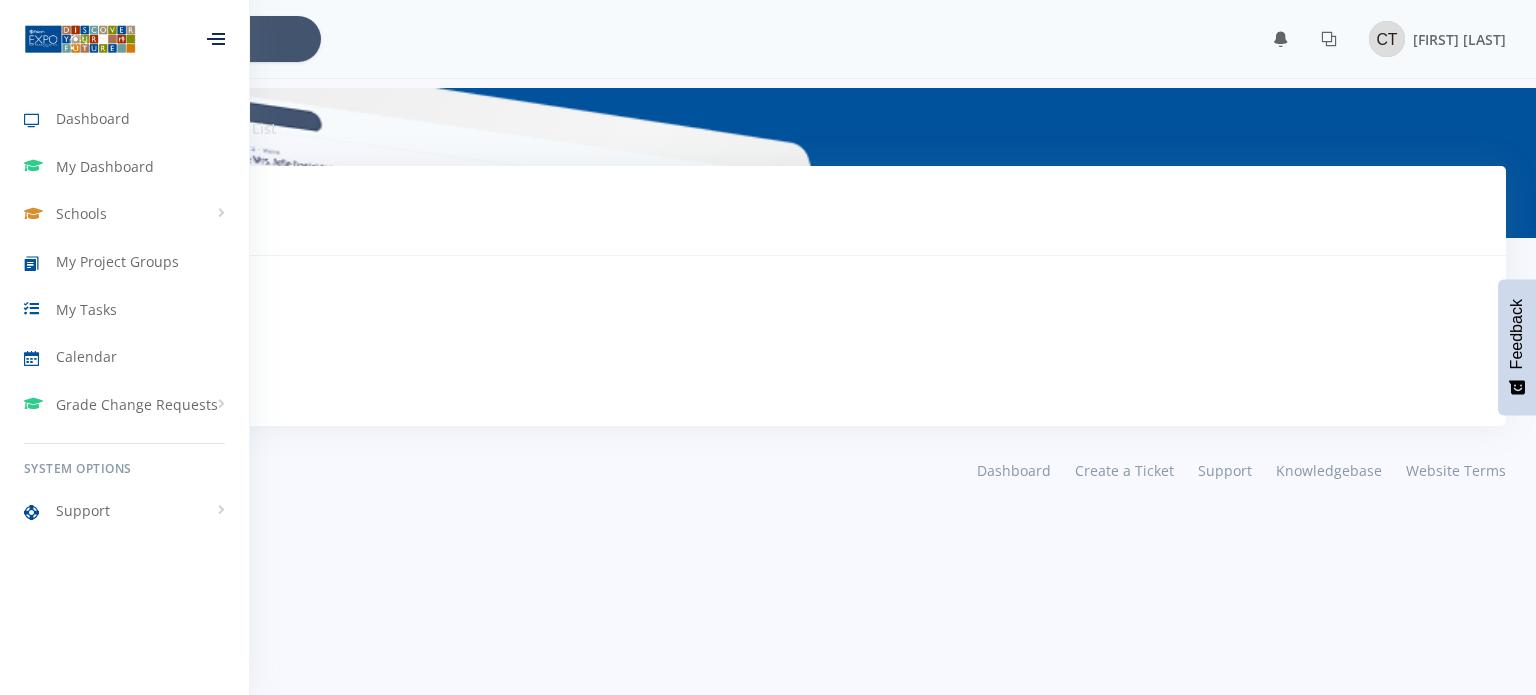 scroll, scrollTop: 0, scrollLeft: 0, axis: both 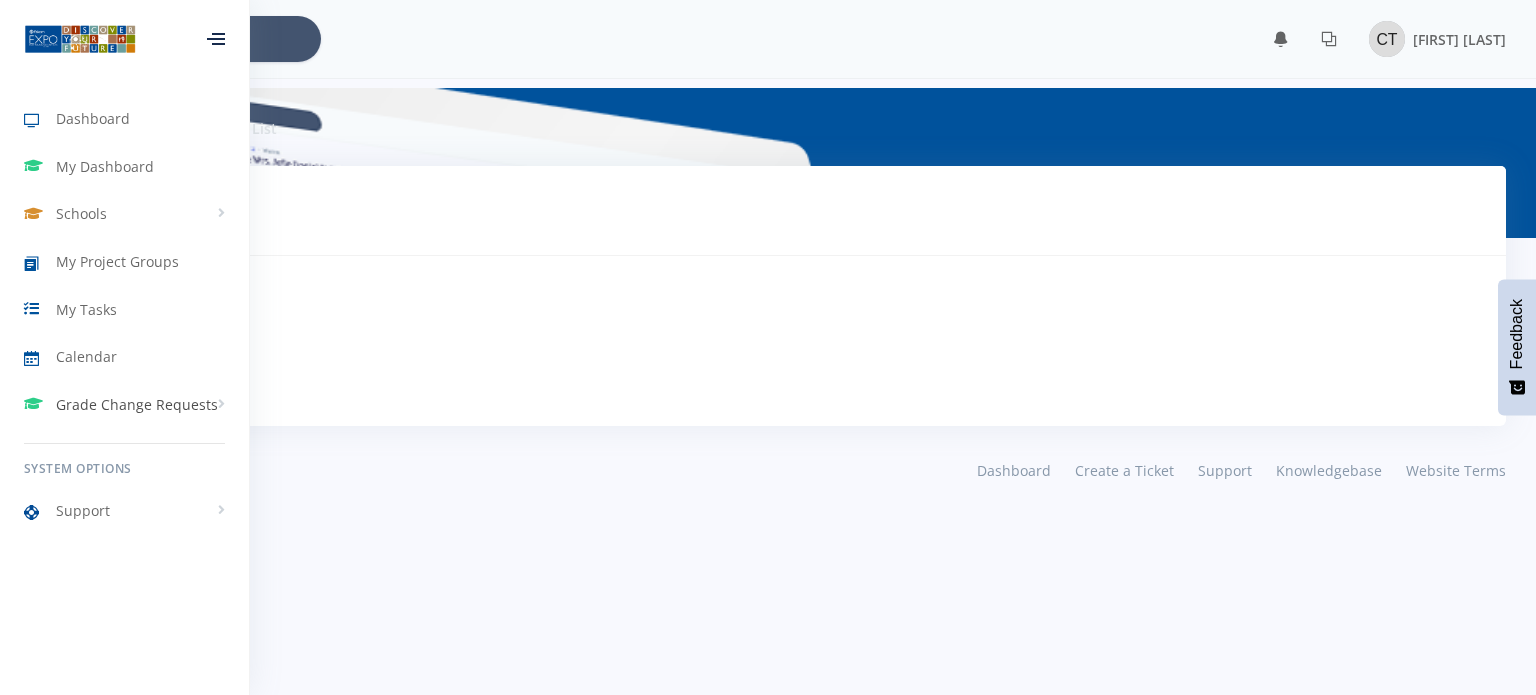 click on "Grade Change Requests" at bounding box center [137, 404] 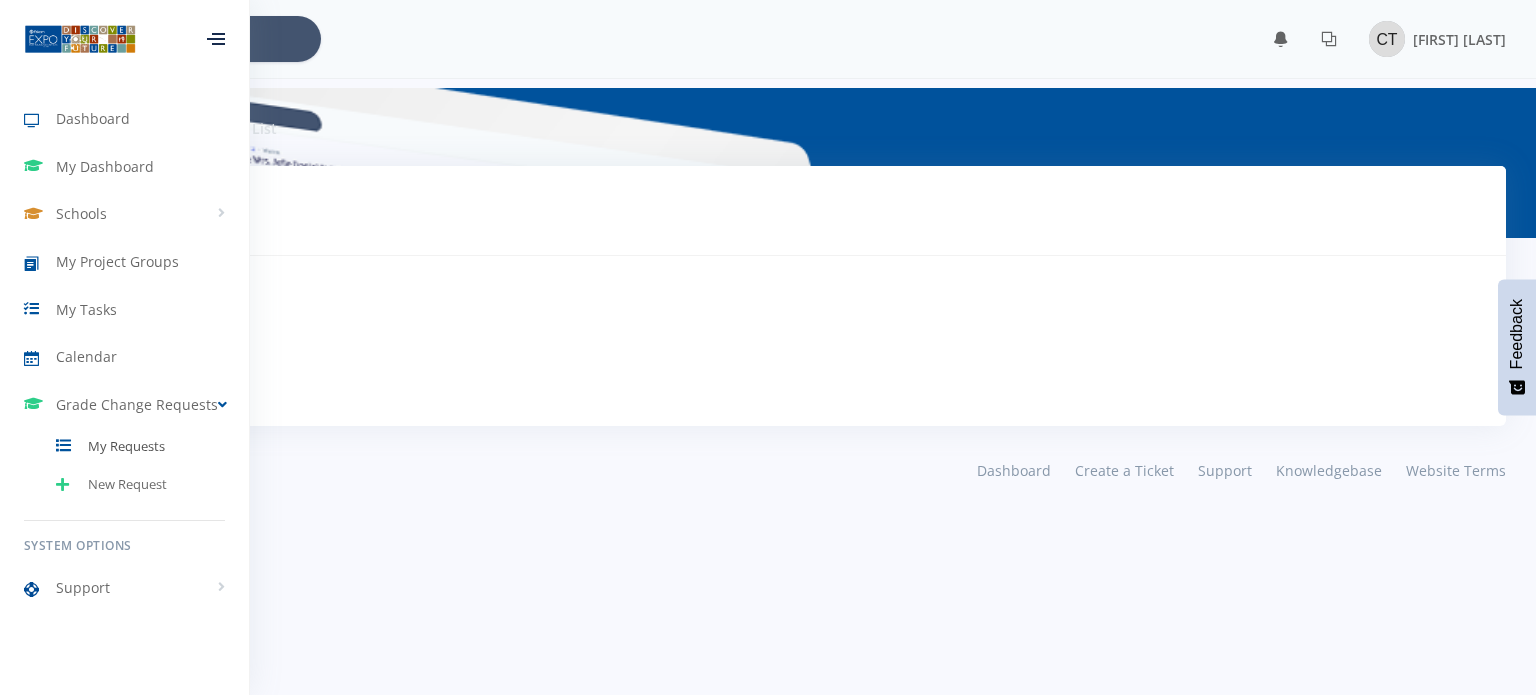 click on "My Requests" at bounding box center (124, 446) 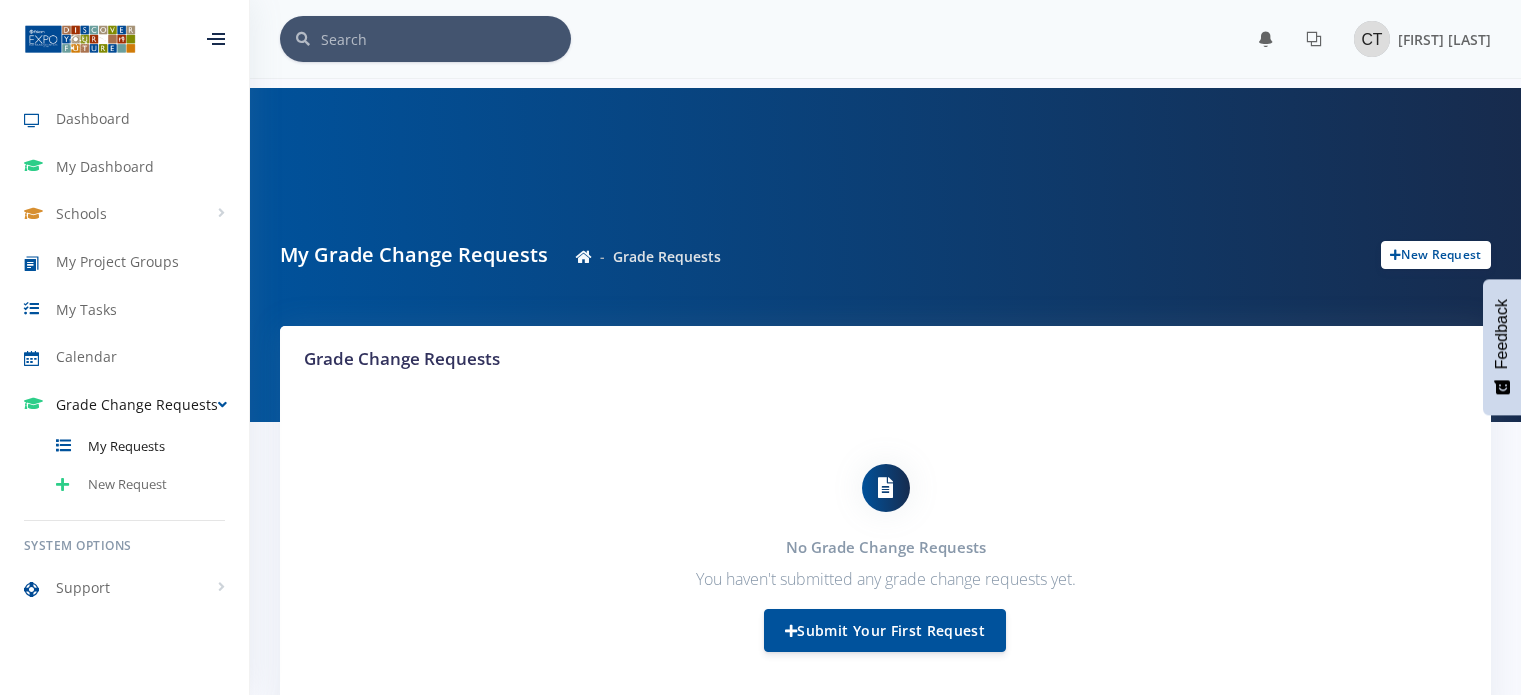 scroll, scrollTop: 0, scrollLeft: 0, axis: both 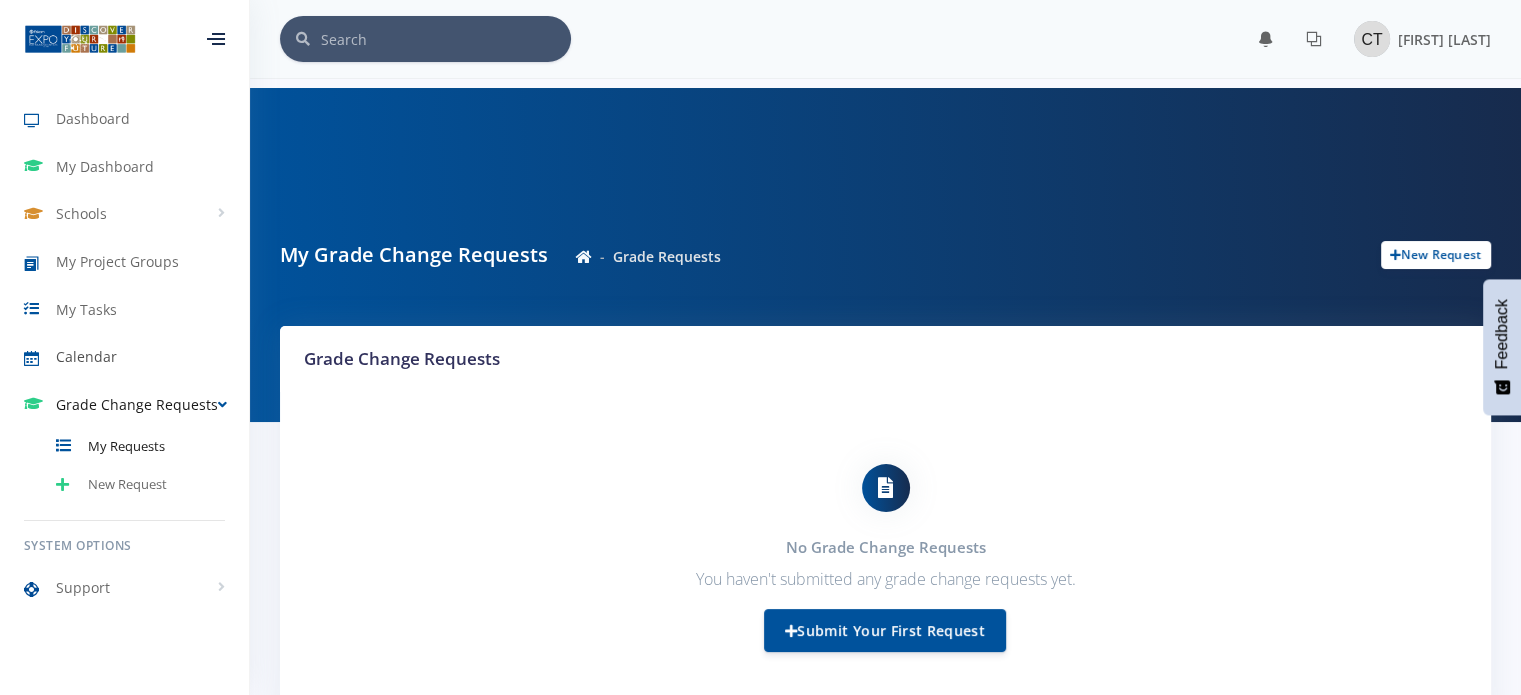 click on "Calendar" at bounding box center (86, 356) 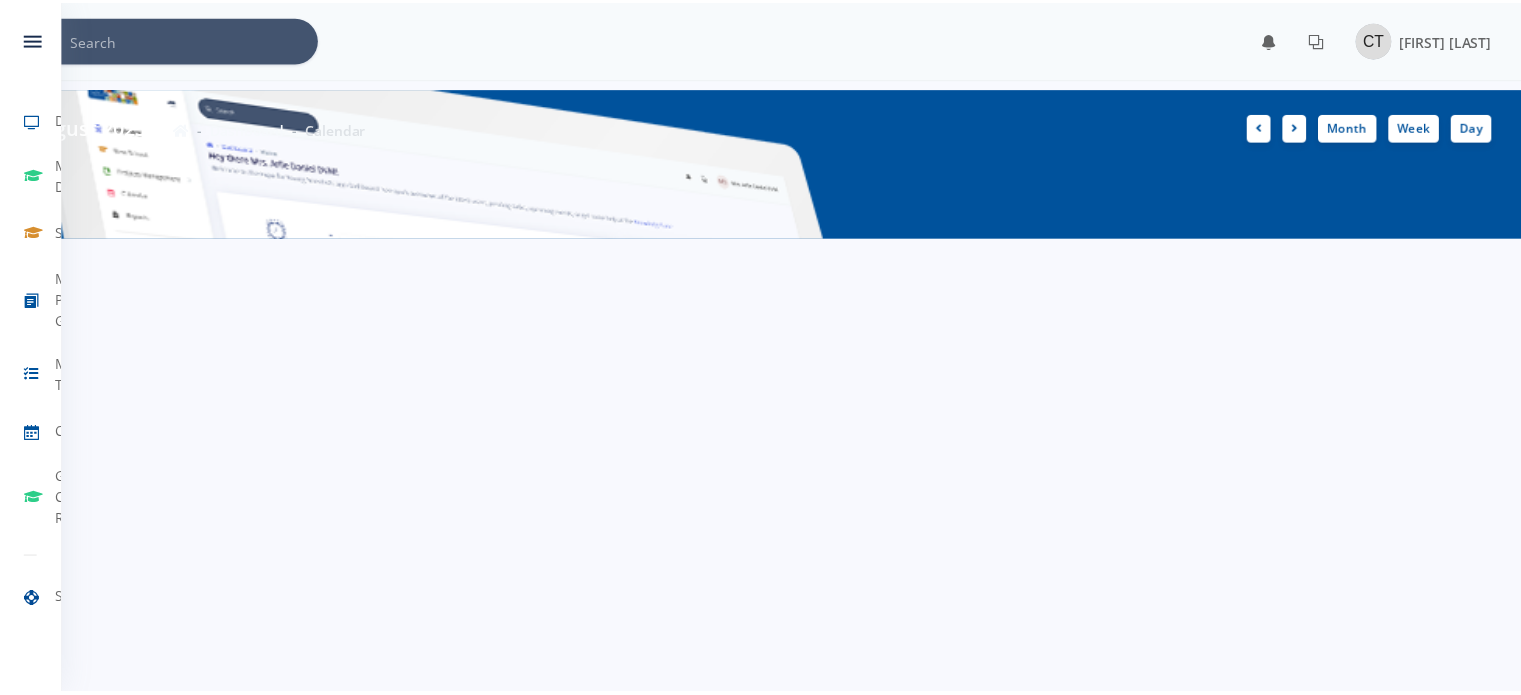 scroll, scrollTop: 0, scrollLeft: 0, axis: both 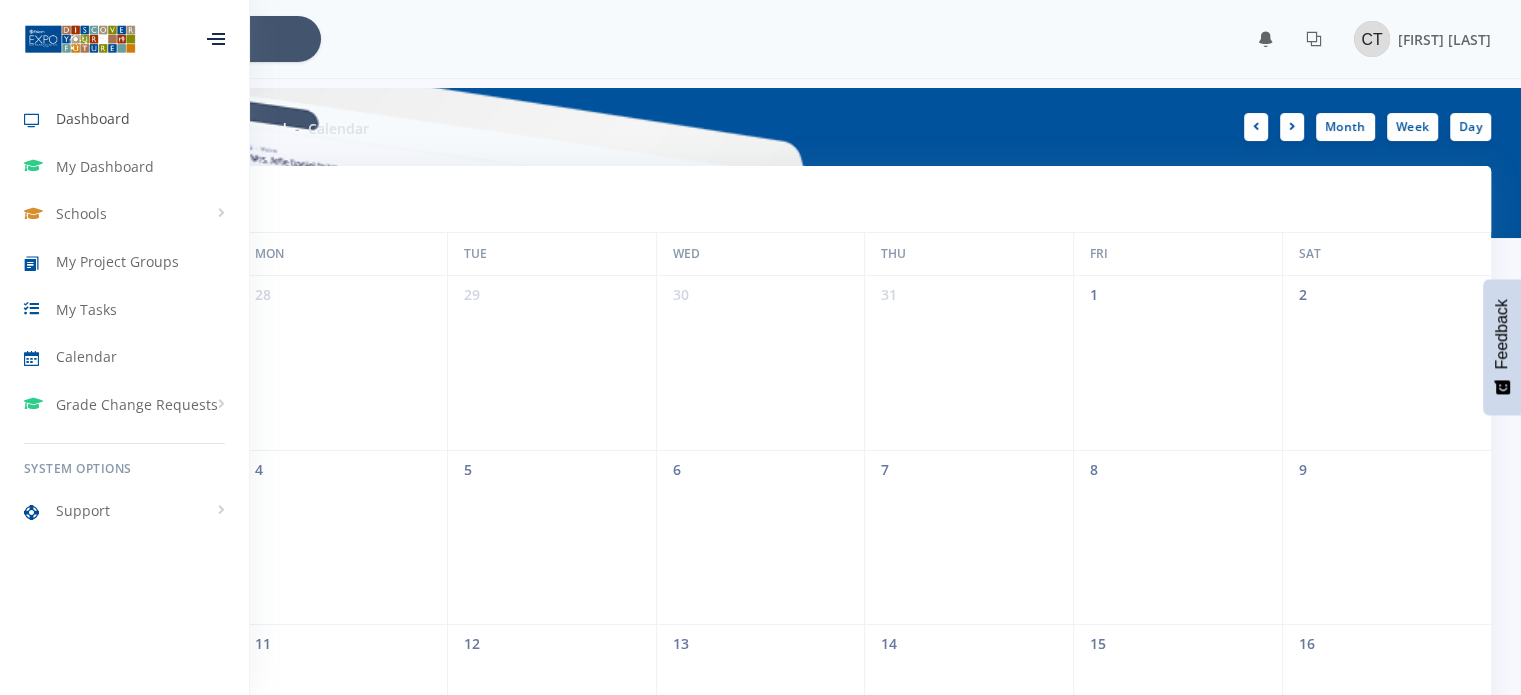 click on "Dashboard" at bounding box center [93, 118] 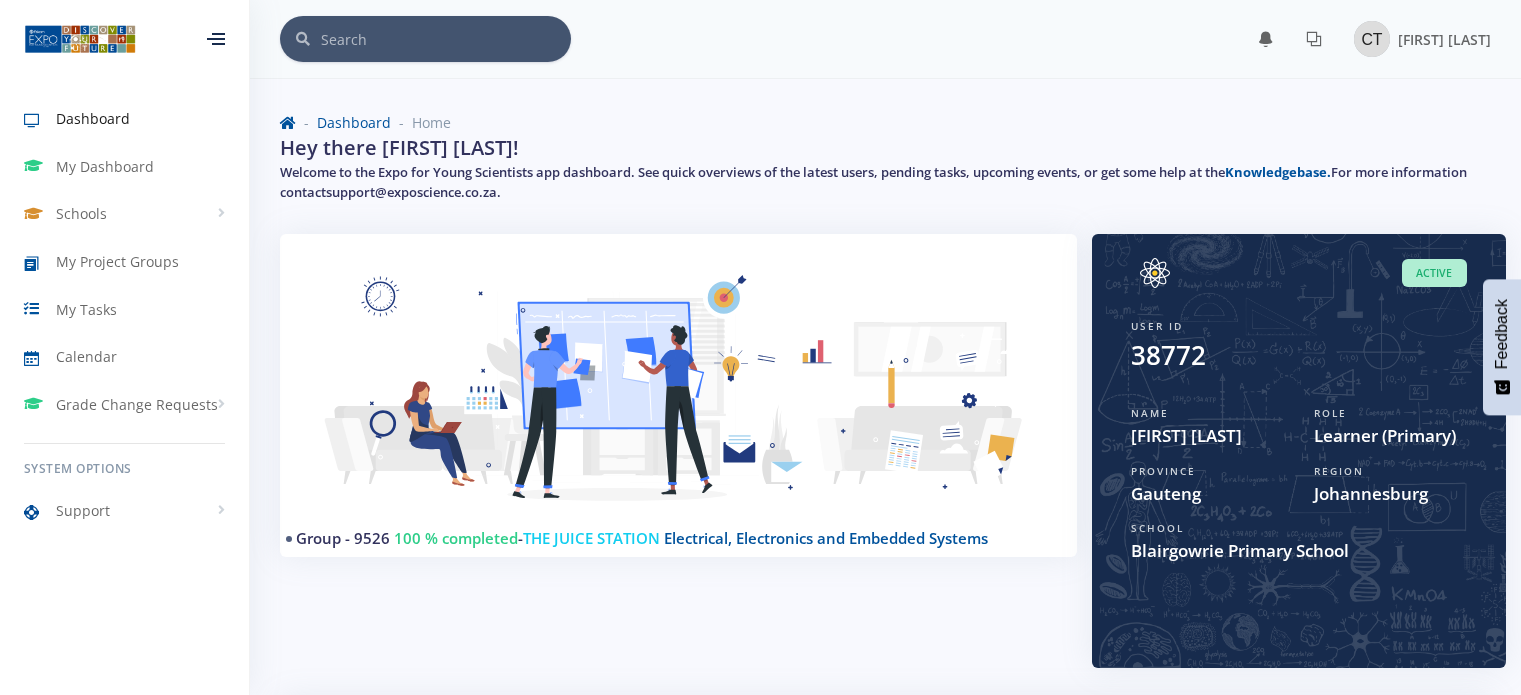 scroll, scrollTop: 0, scrollLeft: 0, axis: both 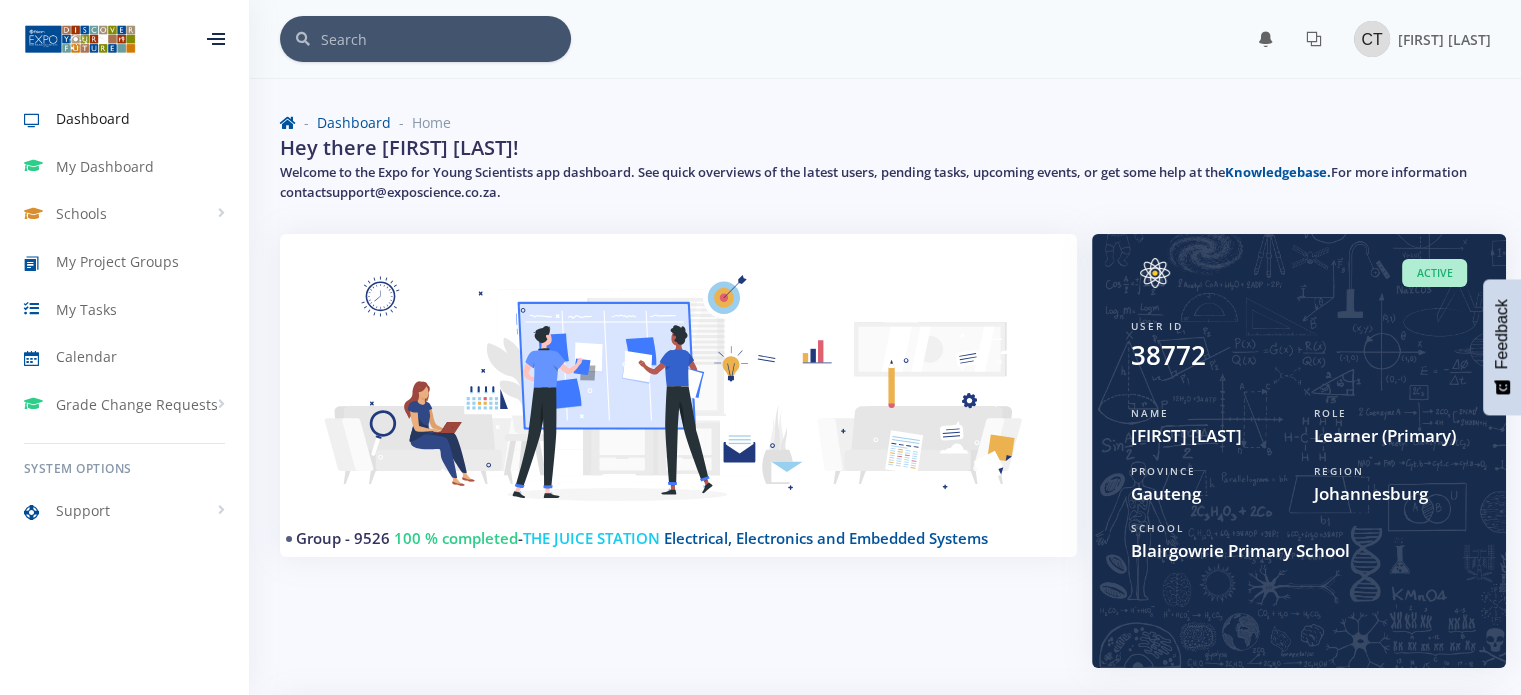 click at bounding box center [216, 39] 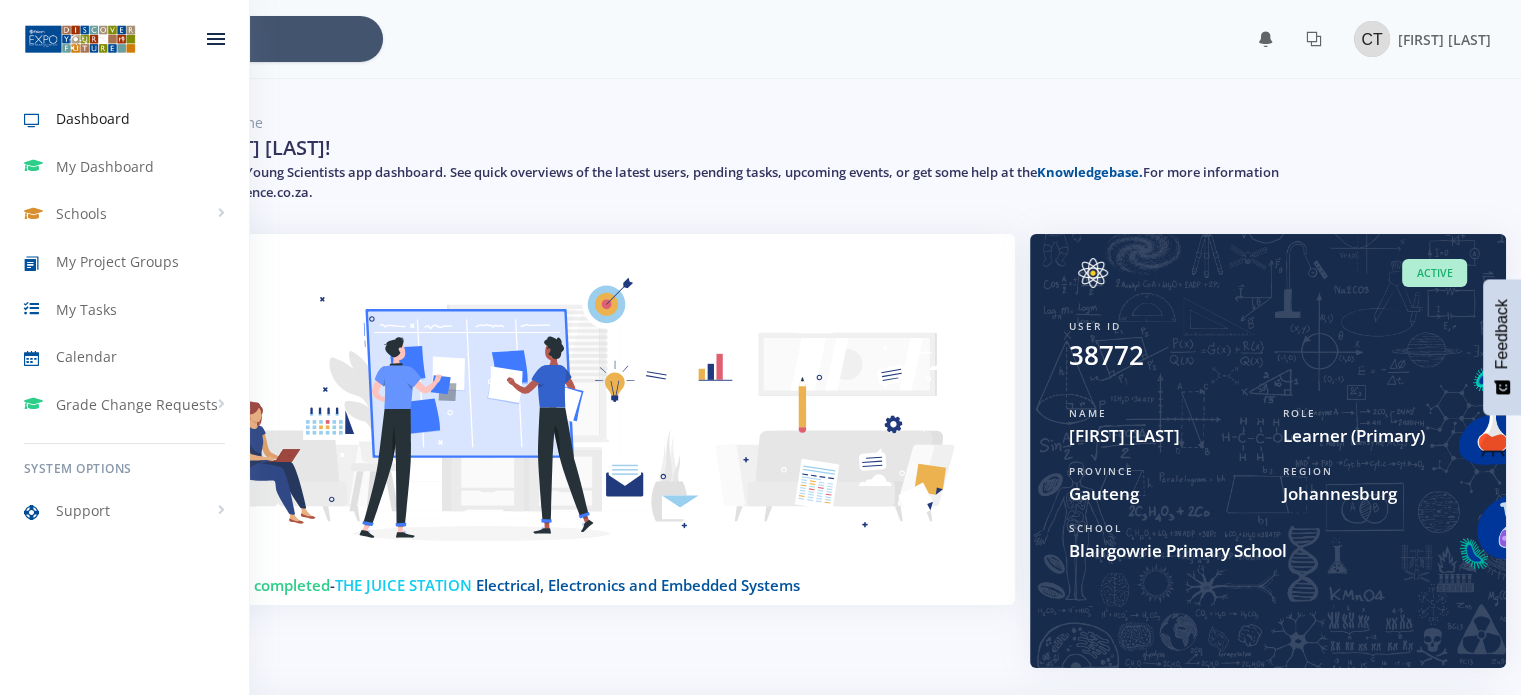 click at bounding box center [216, 39] 